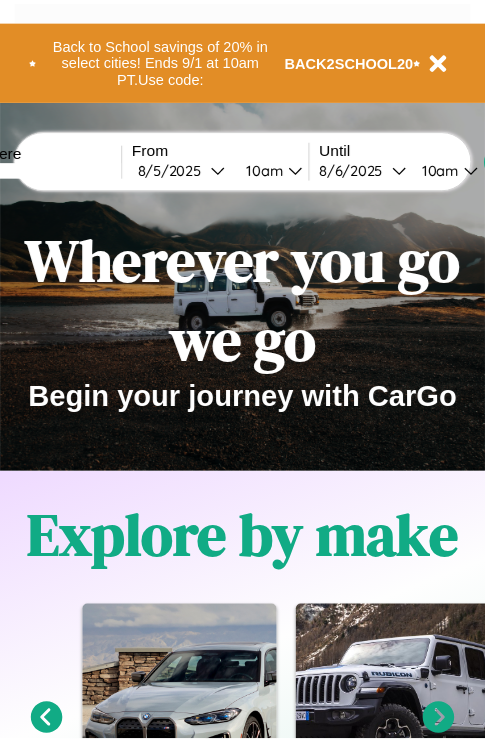 scroll, scrollTop: 0, scrollLeft: 0, axis: both 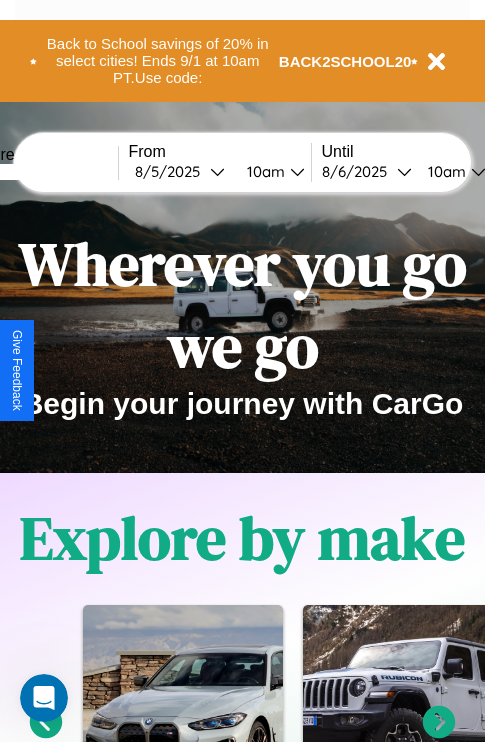 click at bounding box center (43, 172) 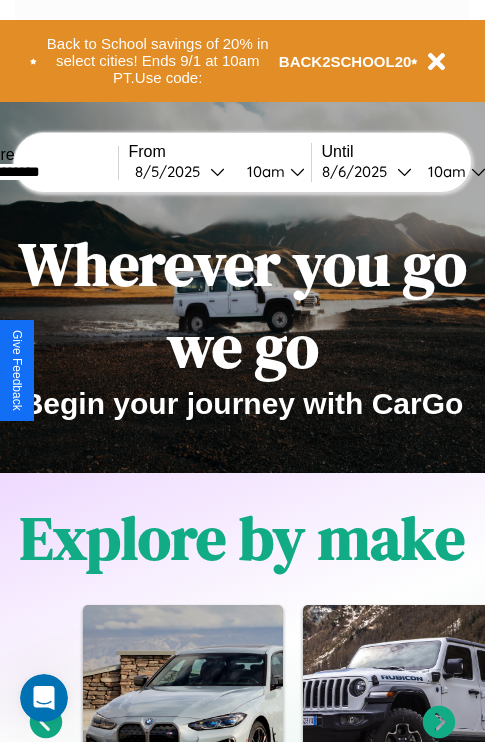 type on "**********" 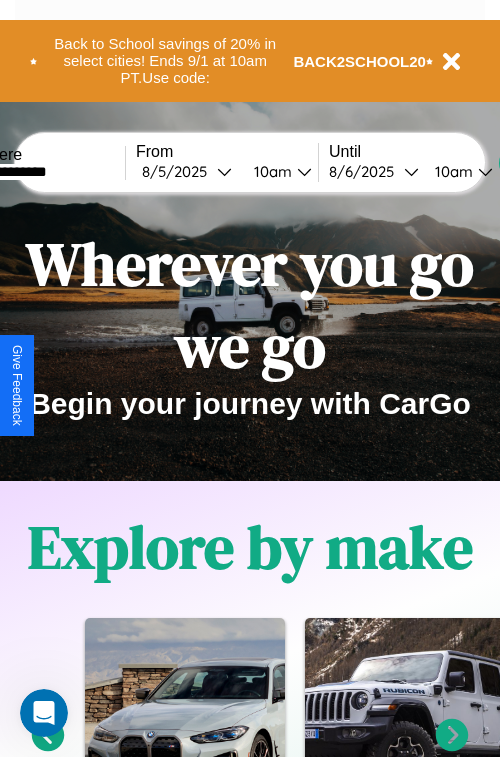 select on "*" 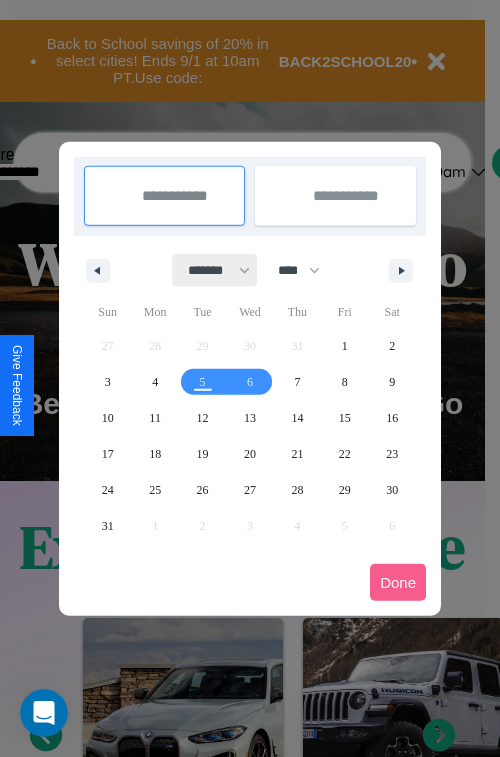 click on "******* ******** ***** ***** *** **** **** ****** ********* ******* ******** ********" at bounding box center (215, 270) 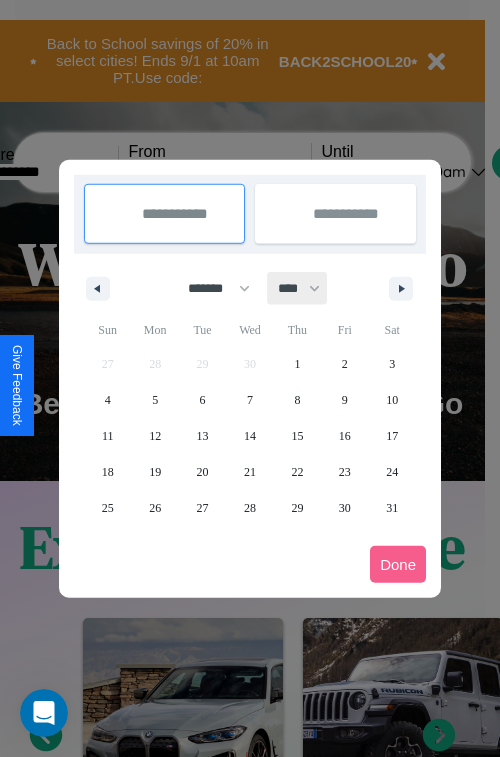 click on "**** **** **** **** **** **** **** **** **** **** **** **** **** **** **** **** **** **** **** **** **** **** **** **** **** **** **** **** **** **** **** **** **** **** **** **** **** **** **** **** **** **** **** **** **** **** **** **** **** **** **** **** **** **** **** **** **** **** **** **** **** **** **** **** **** **** **** **** **** **** **** **** **** **** **** **** **** **** **** **** **** **** **** **** **** **** **** **** **** **** **** **** **** **** **** **** **** **** **** **** **** **** **** **** **** **** **** **** **** **** **** **** **** **** **** **** **** **** **** **** ****" at bounding box center [298, 288] 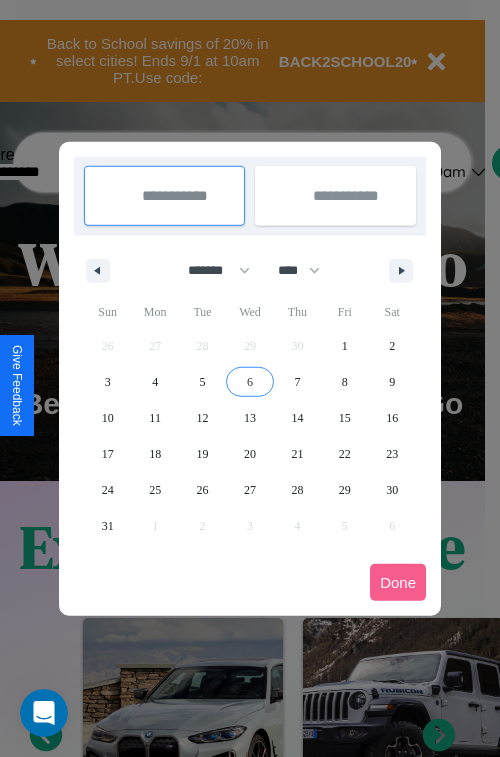 click on "6" at bounding box center [250, 382] 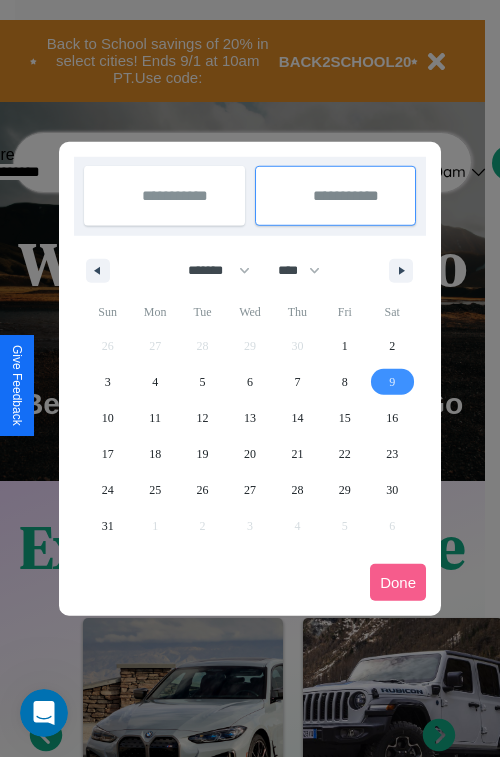 click on "9" at bounding box center (392, 382) 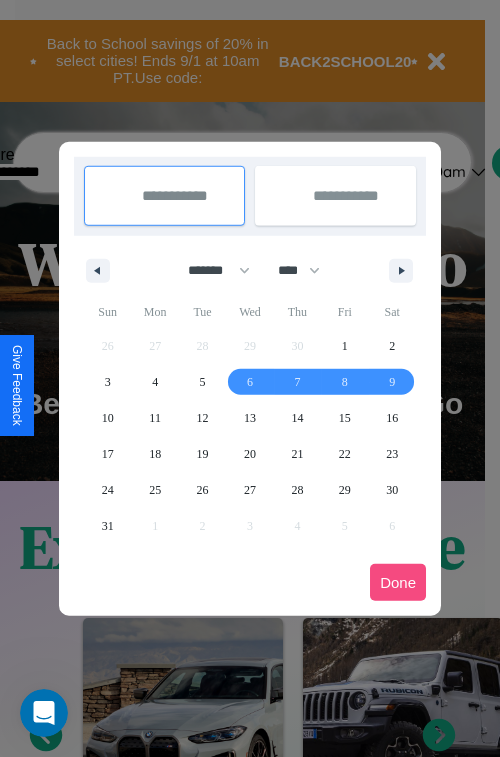 click on "Done" at bounding box center (398, 582) 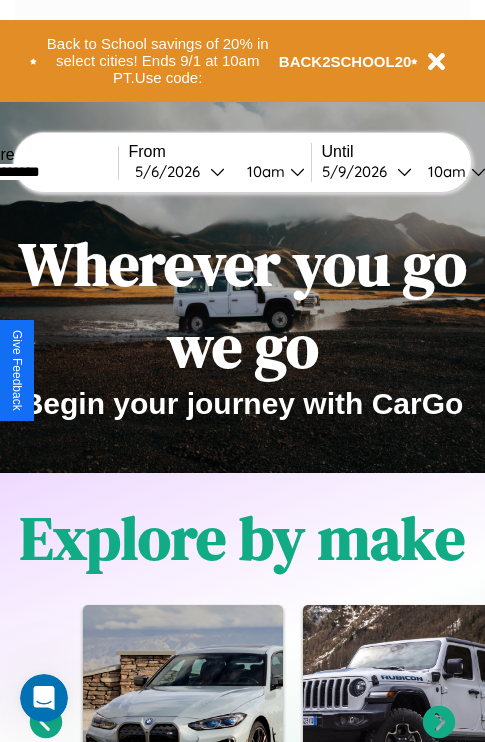 scroll, scrollTop: 0, scrollLeft: 68, axis: horizontal 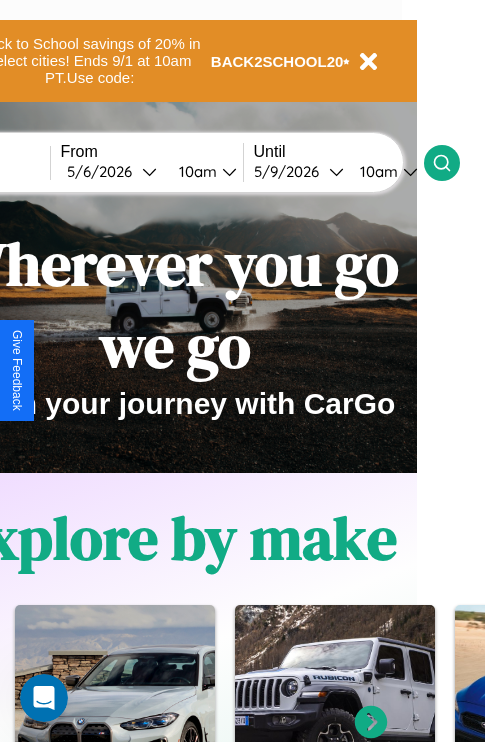 click 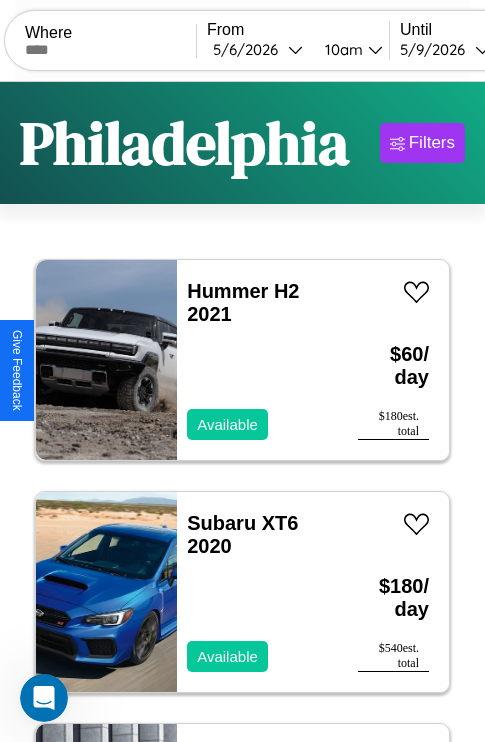 scroll, scrollTop: 95, scrollLeft: 0, axis: vertical 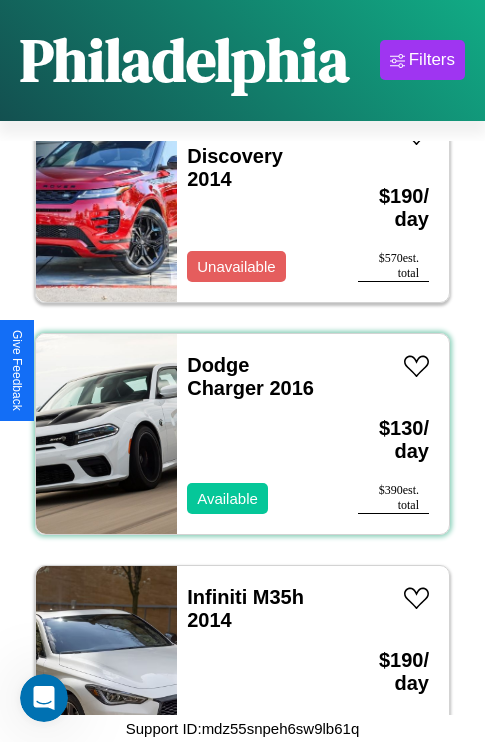 click on "Dodge   Charger   2016 Available" at bounding box center (257, 434) 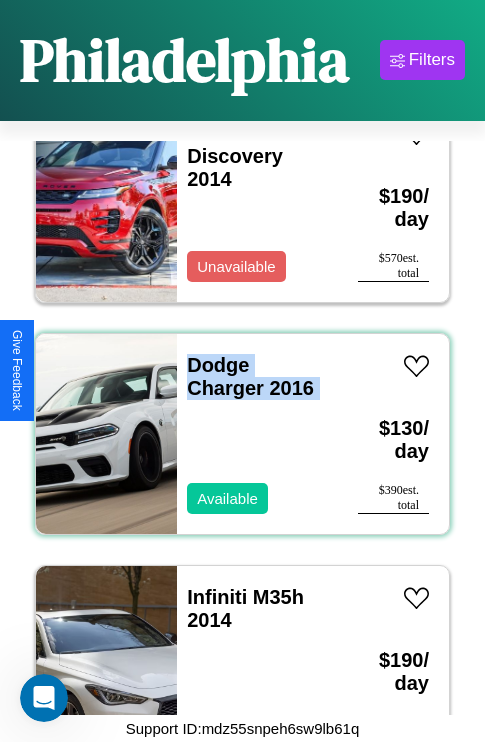 click on "Dodge   Charger   2016 Available" at bounding box center (257, 434) 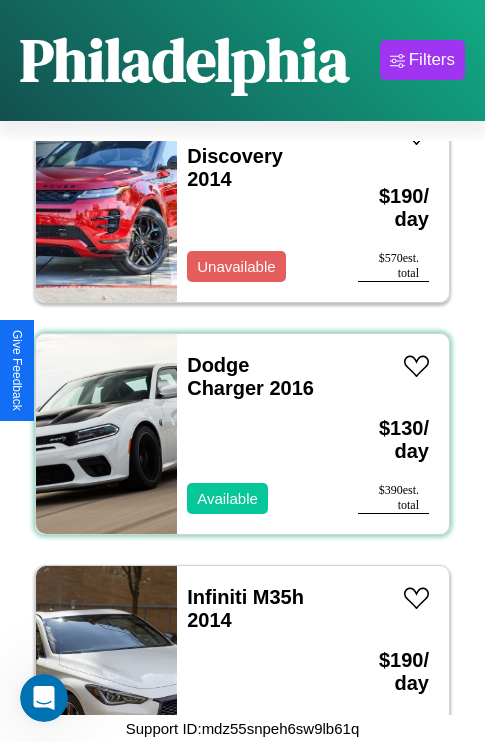 click on "Dodge   Charger   2016 Available" at bounding box center (257, 434) 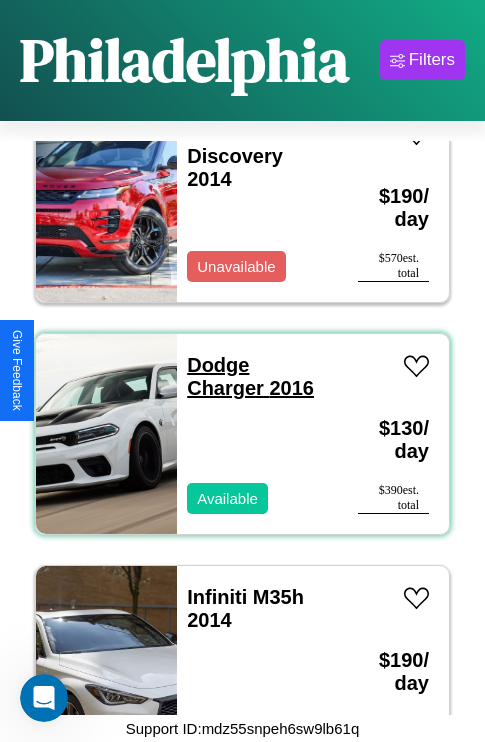 click on "Dodge   Charger   2016" at bounding box center (250, 376) 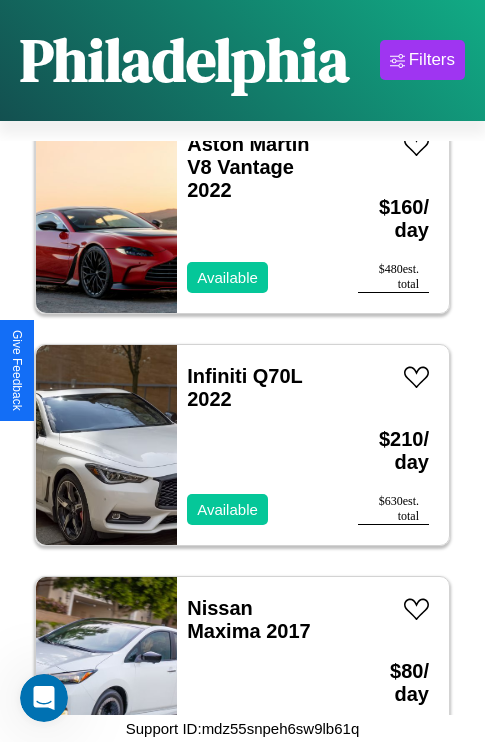 scroll, scrollTop: 4947, scrollLeft: 0, axis: vertical 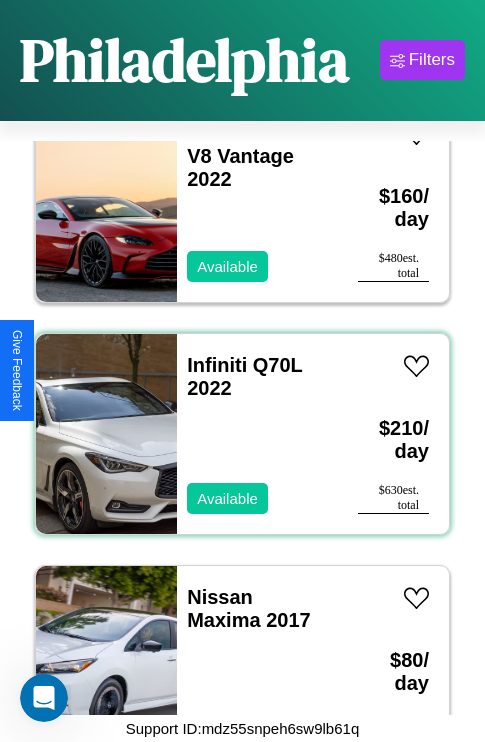 click on "Infiniti   Q70L   2022 Available" at bounding box center (257, 434) 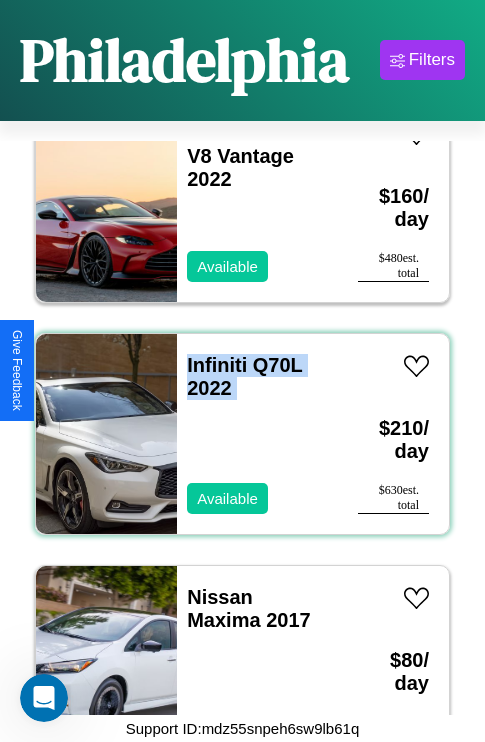 click on "Infiniti   Q70L   2022 Available" at bounding box center [257, 434] 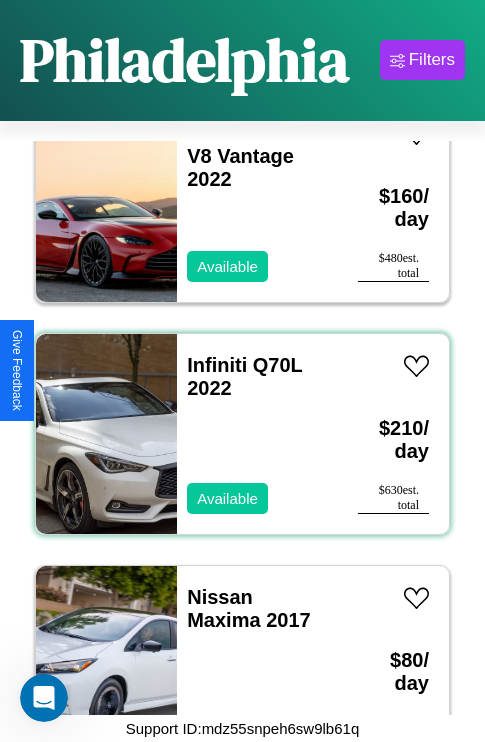 click on "Infiniti   Q70L   2022 Available" at bounding box center [257, 434] 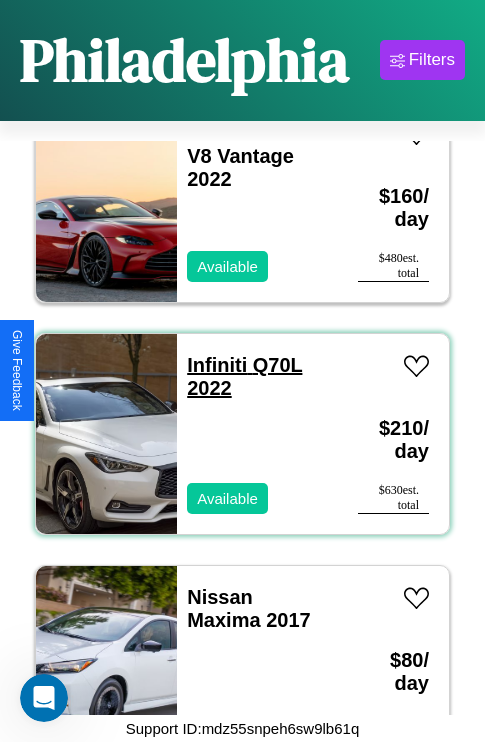 click on "Infiniti   Q70L   2022" at bounding box center (244, 376) 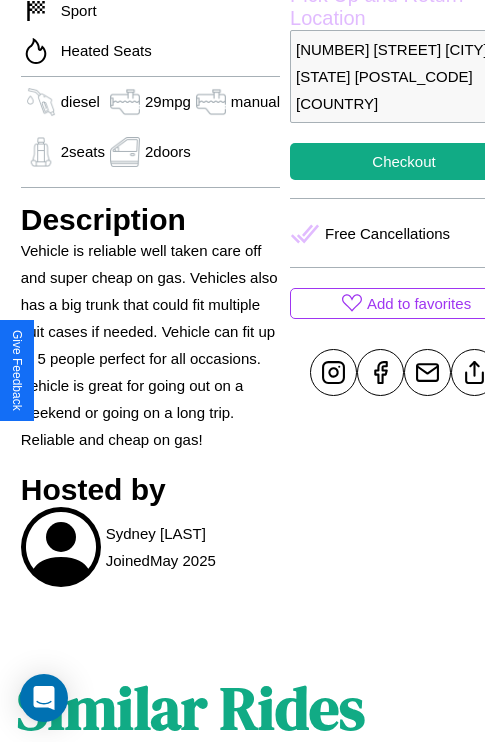 scroll, scrollTop: 615, scrollLeft: 52, axis: both 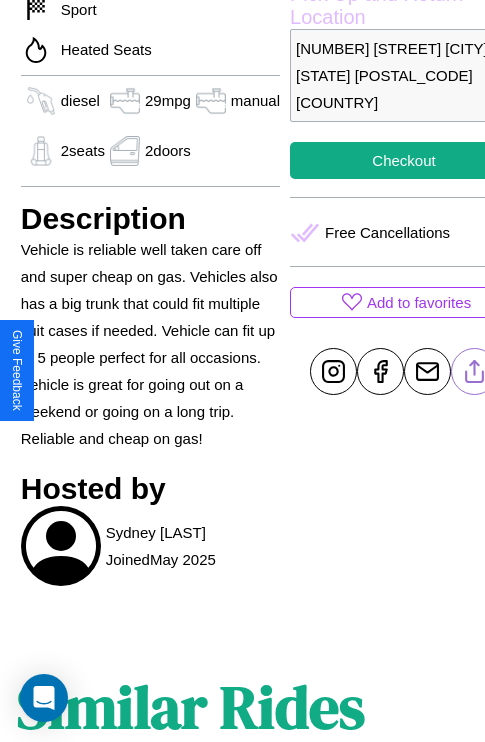 click 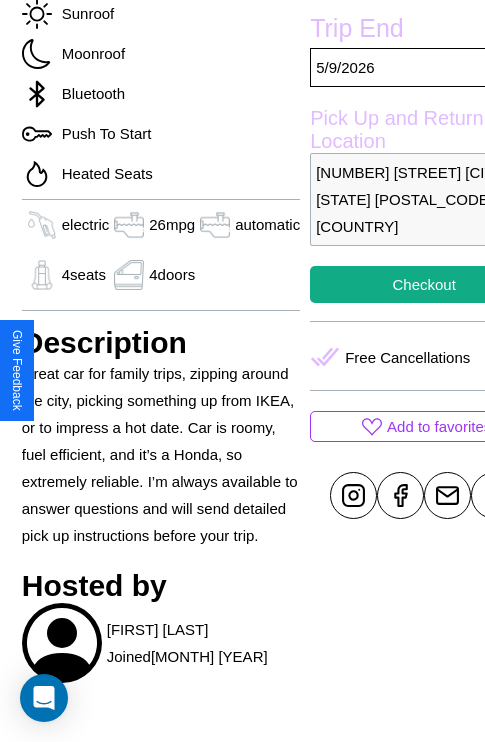 scroll, scrollTop: 435, scrollLeft: 96, axis: both 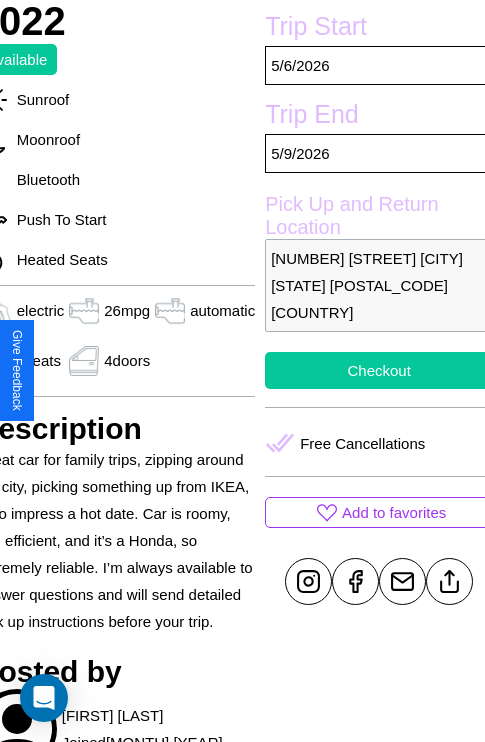 click on "Checkout" at bounding box center [379, 370] 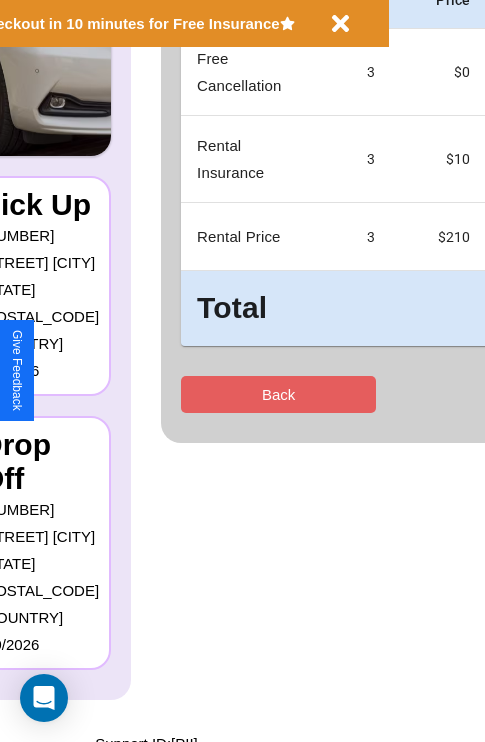 scroll, scrollTop: 0, scrollLeft: 0, axis: both 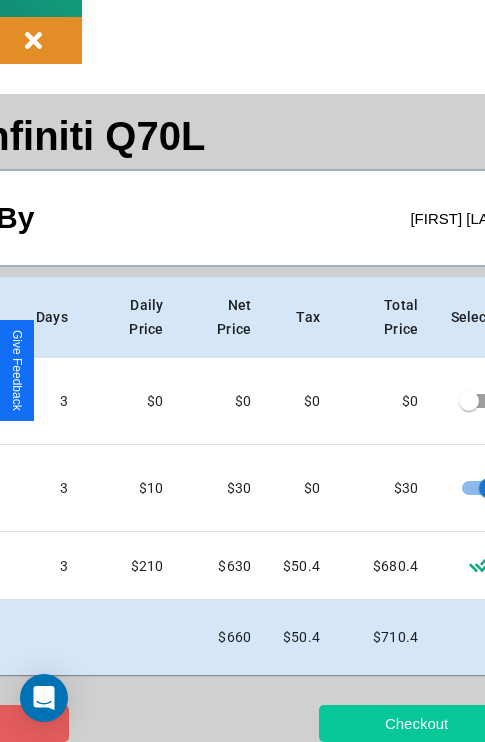click on "Checkout" at bounding box center [416, 723] 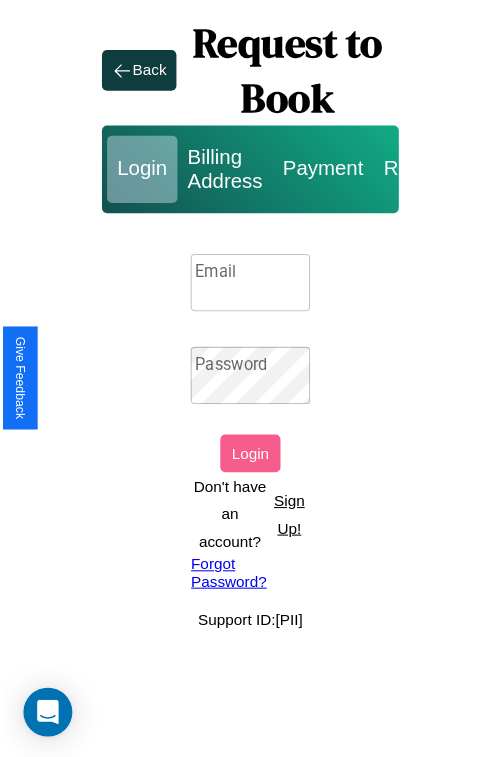 scroll, scrollTop: 0, scrollLeft: 0, axis: both 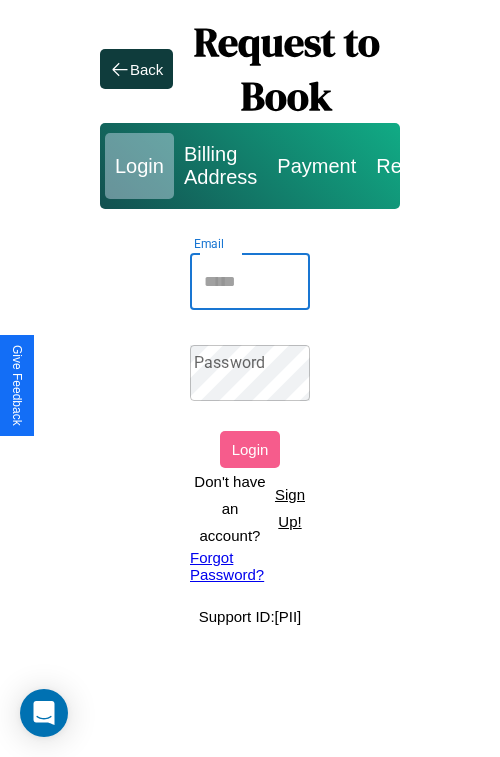 click on "Email" at bounding box center (250, 282) 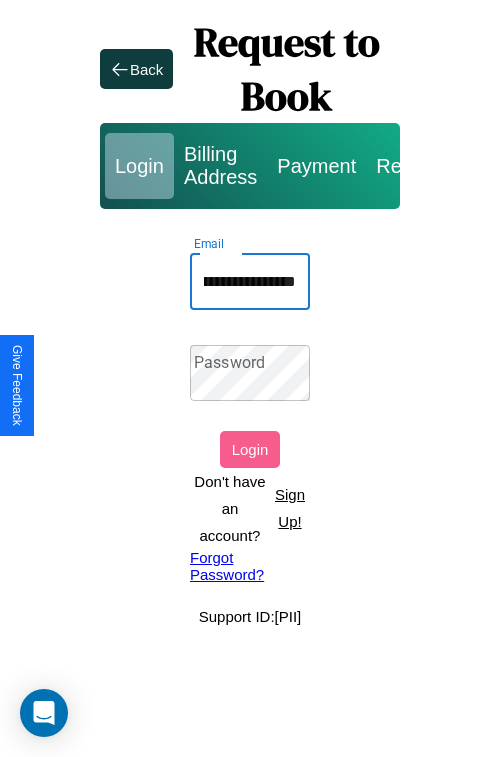 scroll, scrollTop: 0, scrollLeft: 129, axis: horizontal 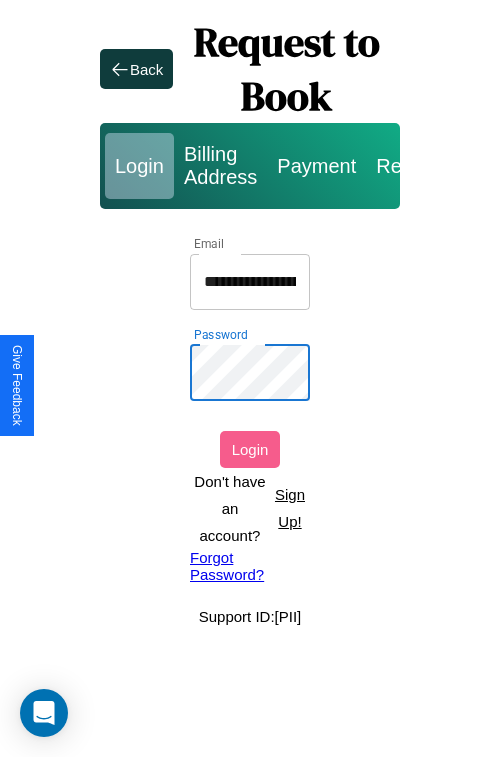 click on "Login" at bounding box center (250, 449) 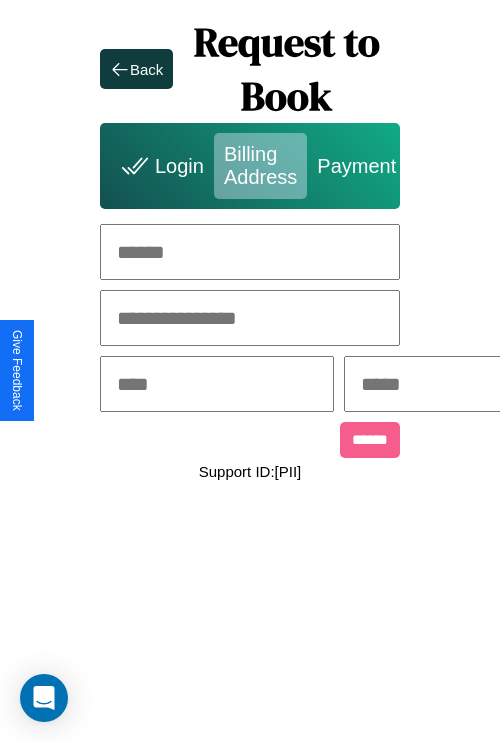 click at bounding box center [250, 252] 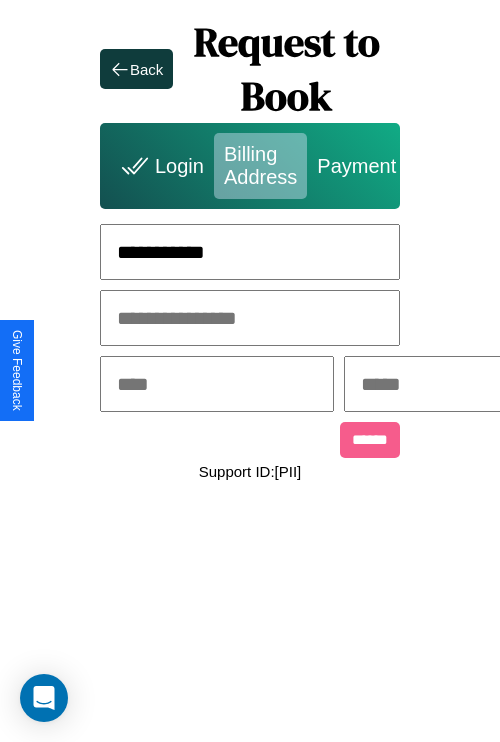 type on "**********" 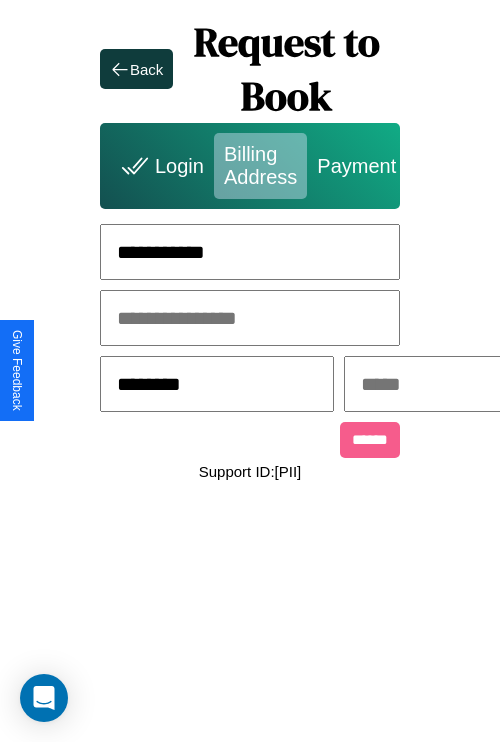 type on "********" 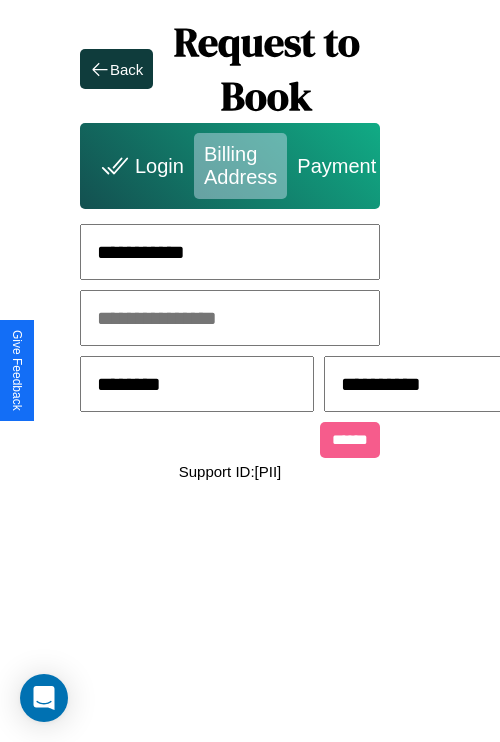 scroll, scrollTop: 0, scrollLeft: 517, axis: horizontal 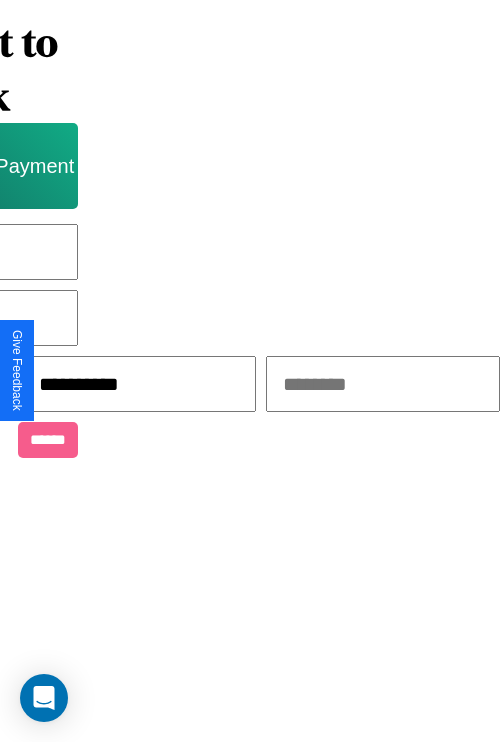 type on "**********" 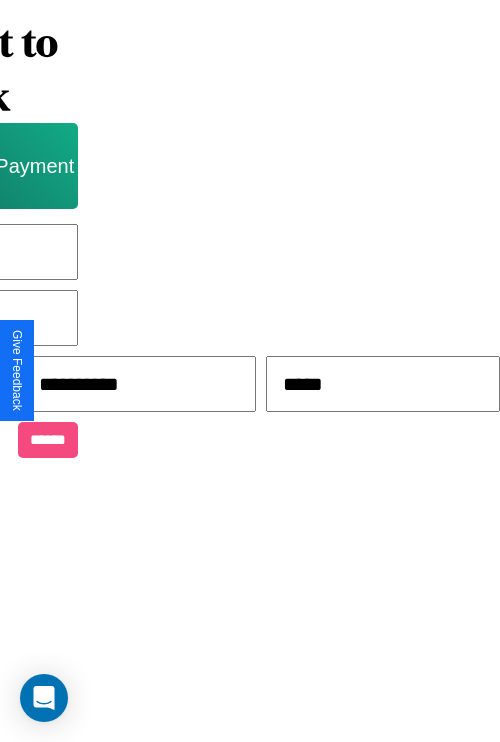 type on "*****" 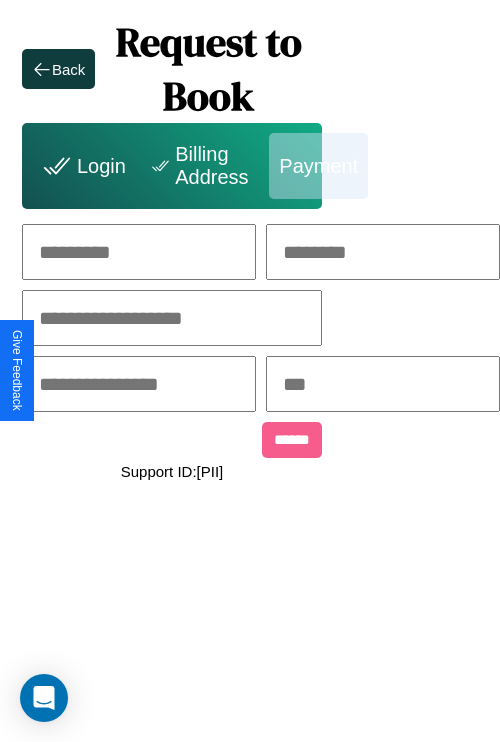 scroll, scrollTop: 0, scrollLeft: 208, axis: horizontal 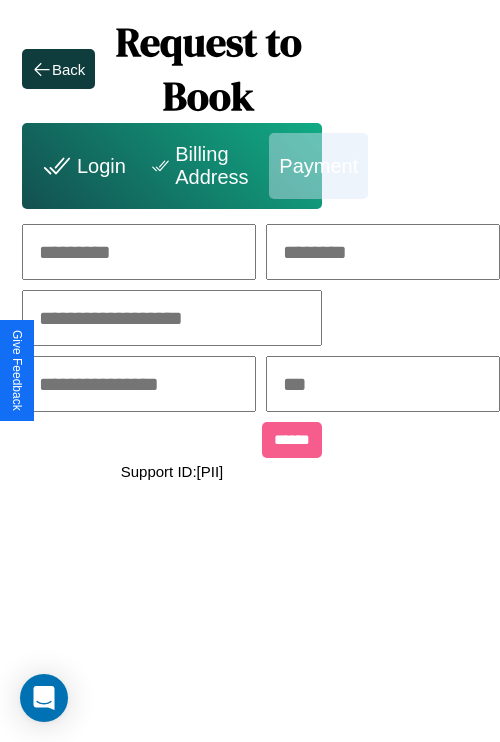 click at bounding box center (139, 252) 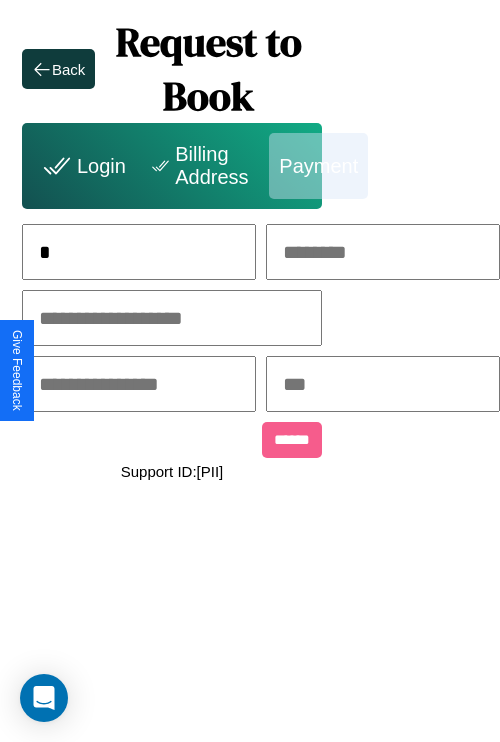 scroll, scrollTop: 0, scrollLeft: 130, axis: horizontal 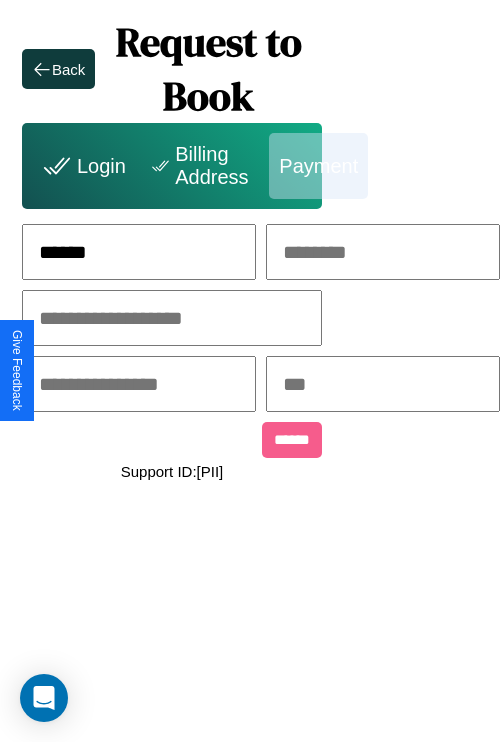 type on "******" 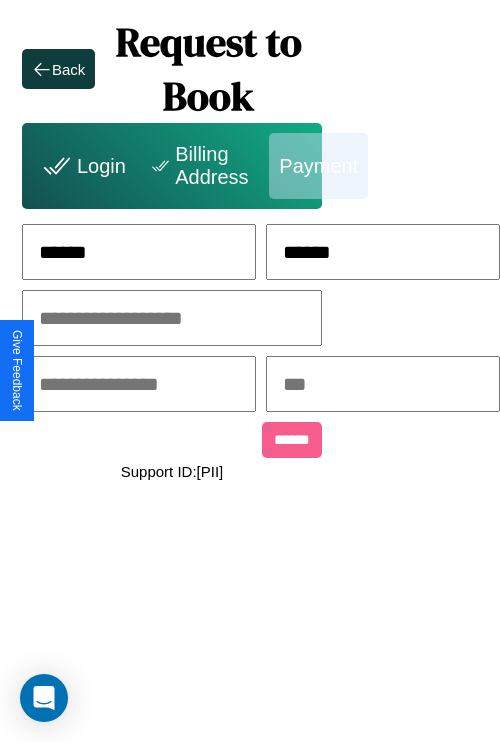 type on "******" 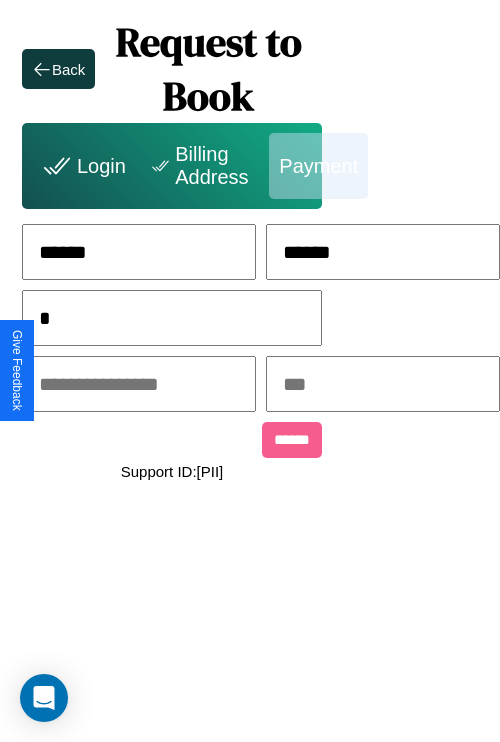 scroll, scrollTop: 0, scrollLeft: 128, axis: horizontal 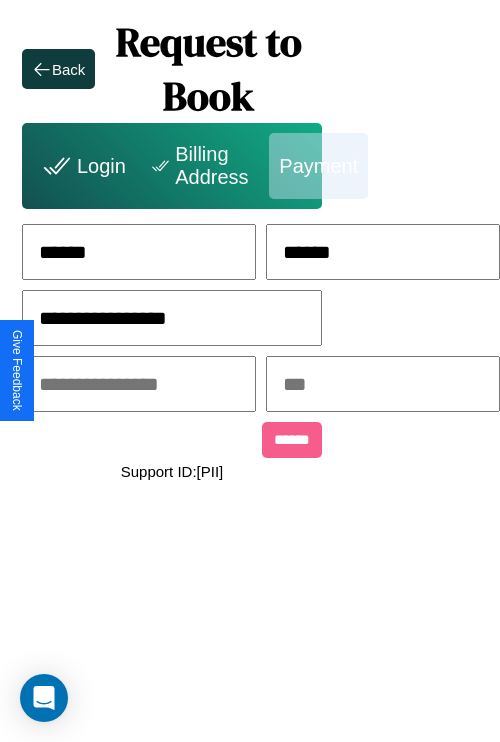 type on "**********" 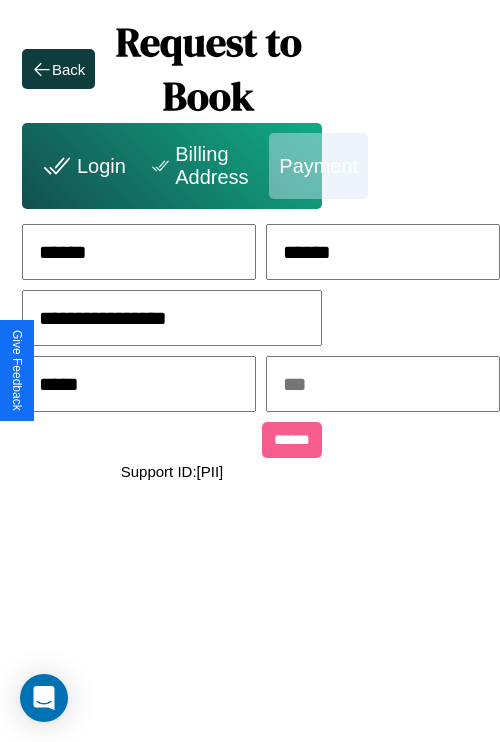type on "*****" 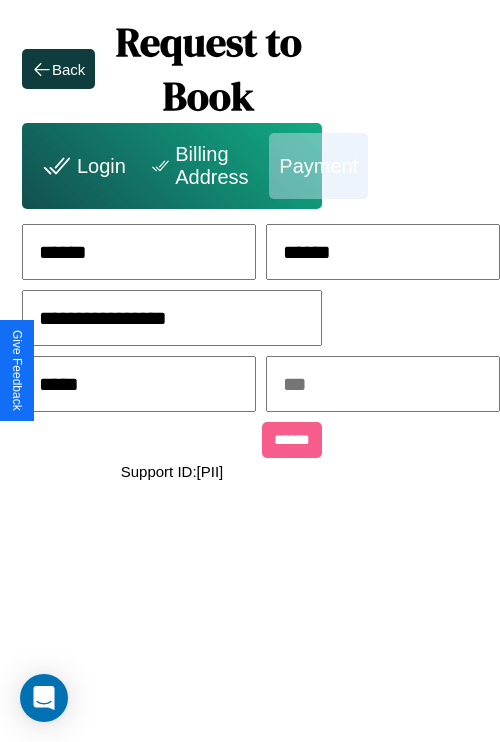 click at bounding box center [383, 384] 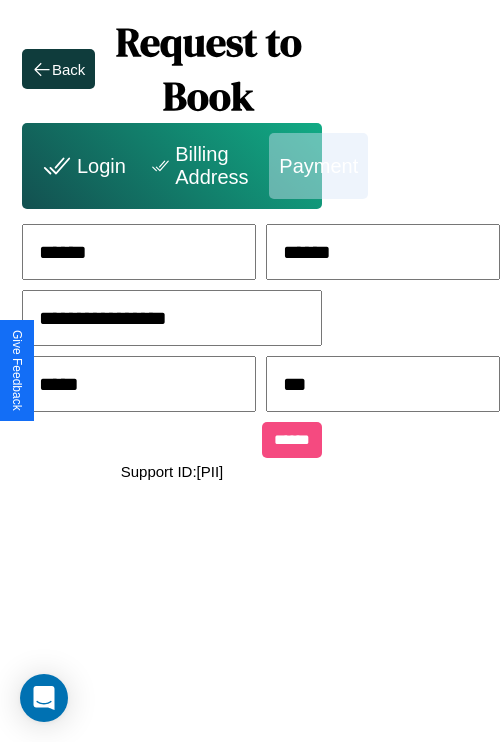 type on "***" 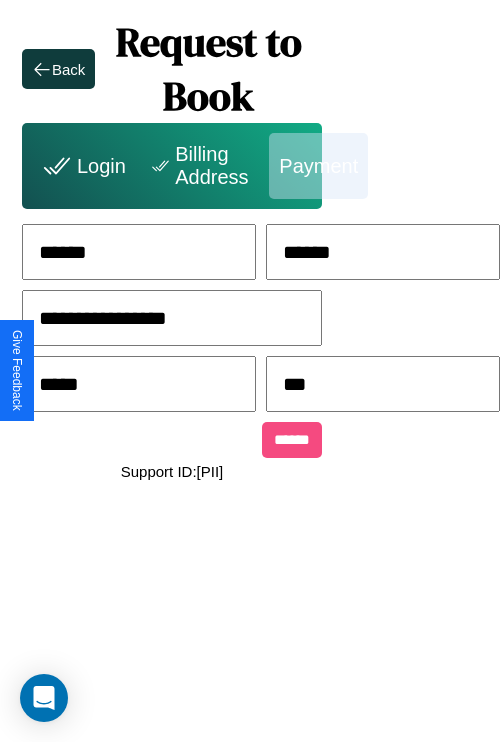 click on "******" at bounding box center (292, 440) 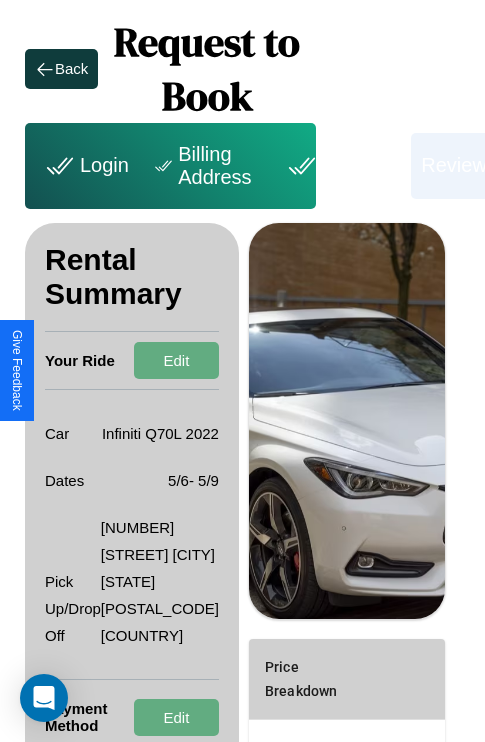 scroll, scrollTop: 355, scrollLeft: 72, axis: both 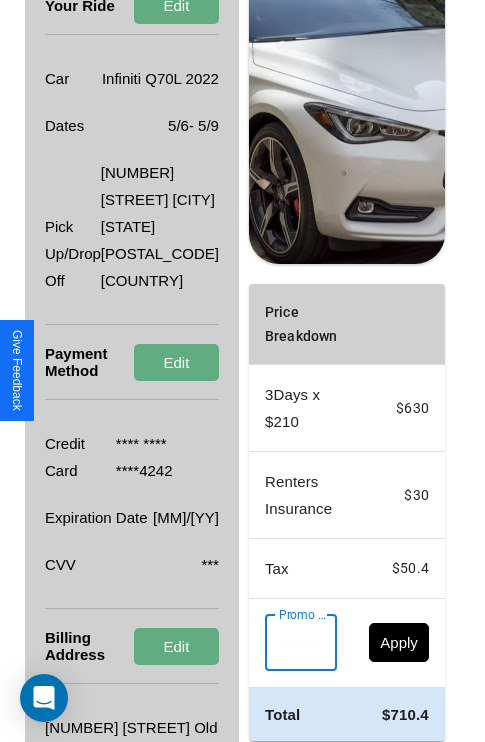 click on "Promo Code" at bounding box center (290, 643) 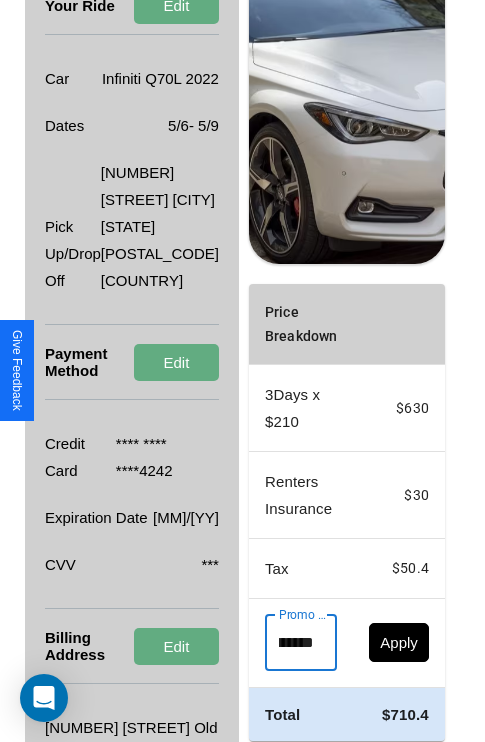 scroll, scrollTop: 0, scrollLeft: 96, axis: horizontal 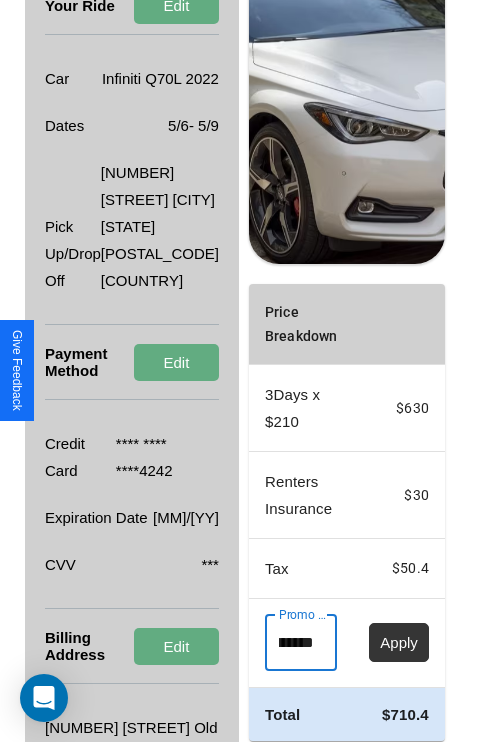 type on "**********" 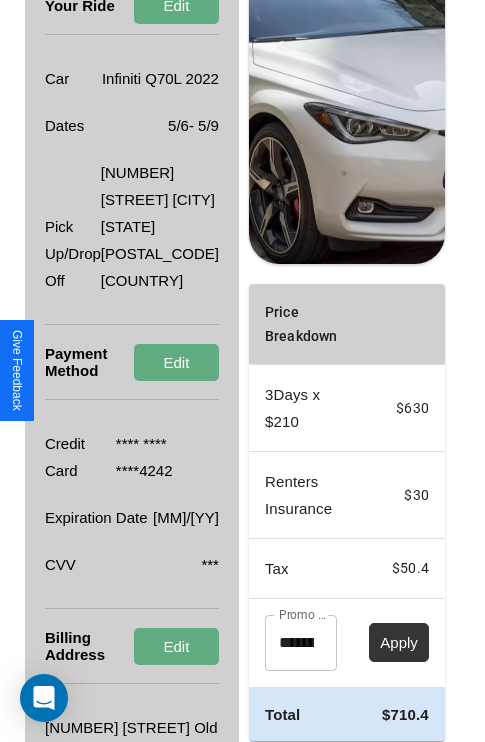 click on "Apply" at bounding box center (399, 642) 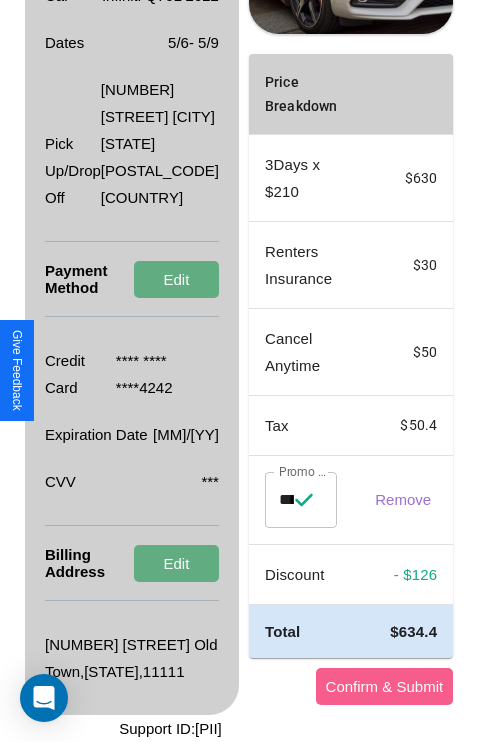 scroll, scrollTop: 509, scrollLeft: 72, axis: both 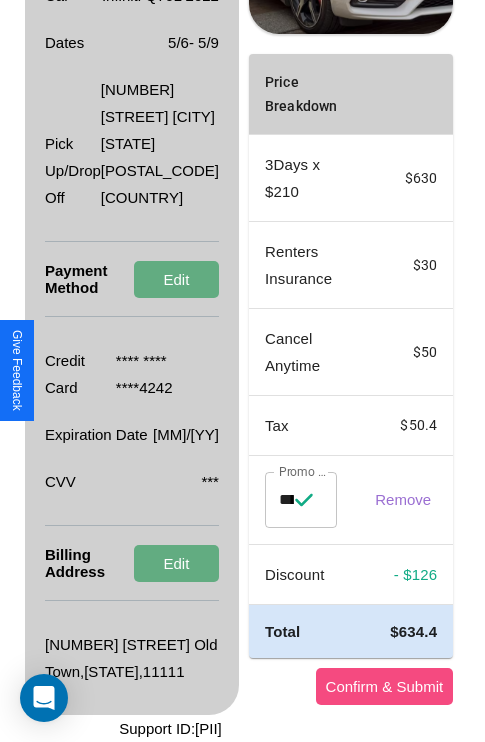 click on "Confirm & Submit" at bounding box center (385, 686) 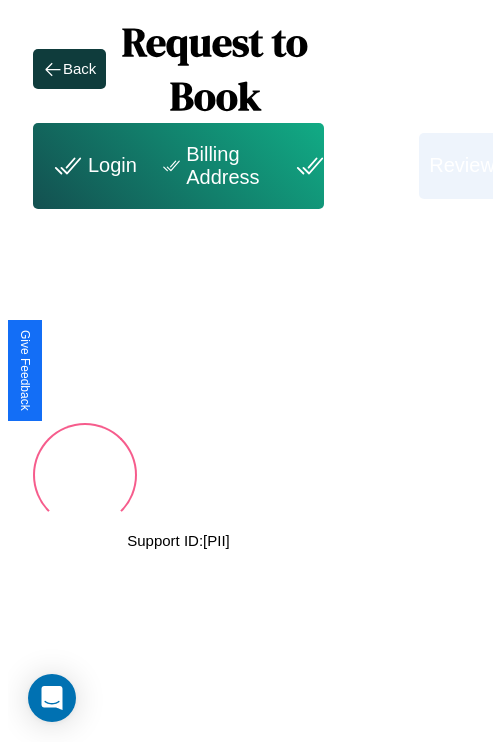 scroll, scrollTop: 0, scrollLeft: 72, axis: horizontal 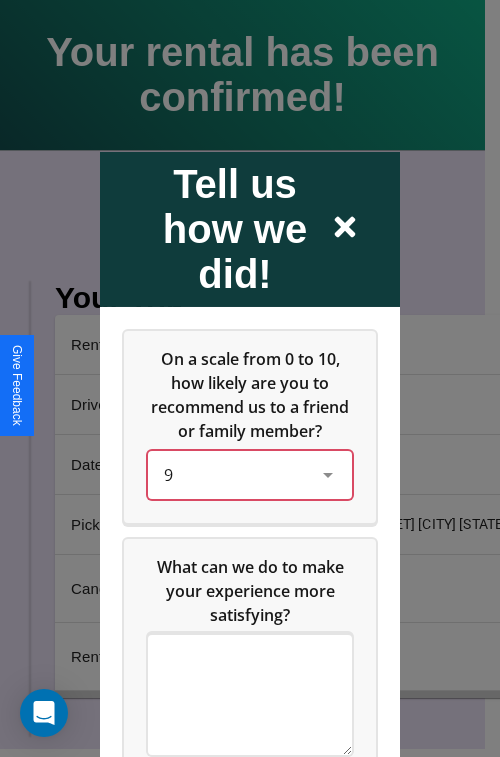 click on "9" at bounding box center (234, 474) 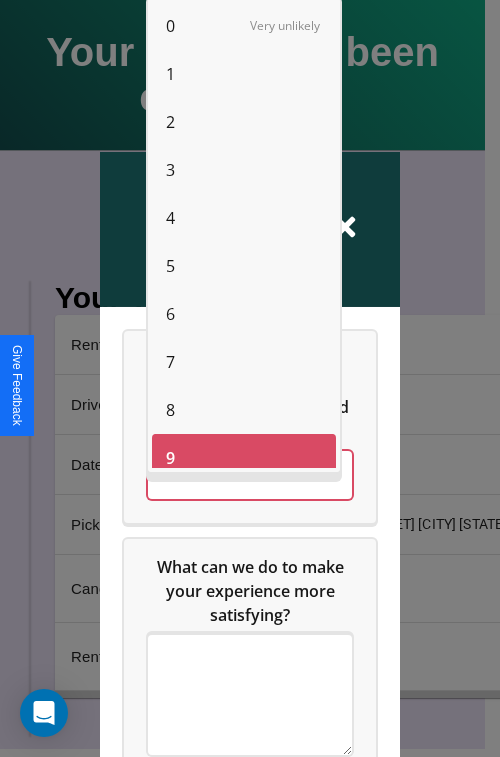 scroll, scrollTop: 14, scrollLeft: 0, axis: vertical 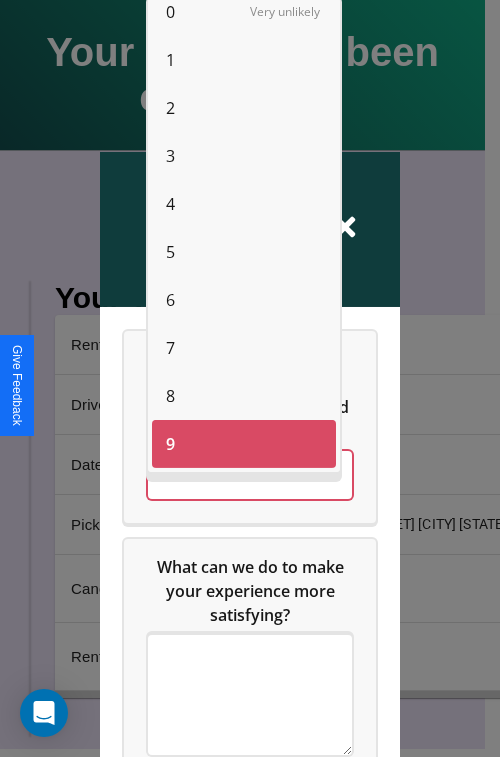 click on "2" at bounding box center [170, 108] 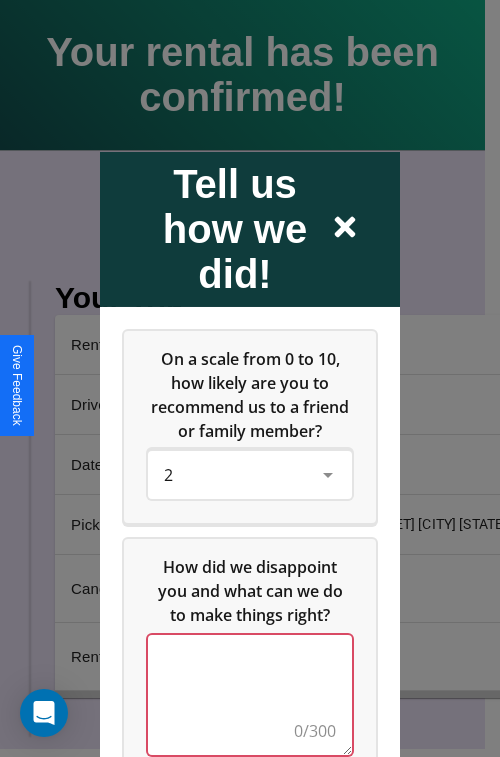 click at bounding box center (250, 694) 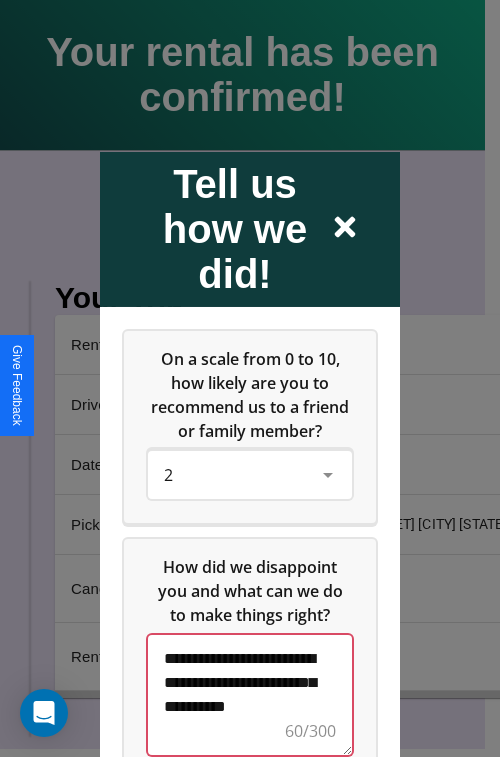 scroll, scrollTop: 5, scrollLeft: 0, axis: vertical 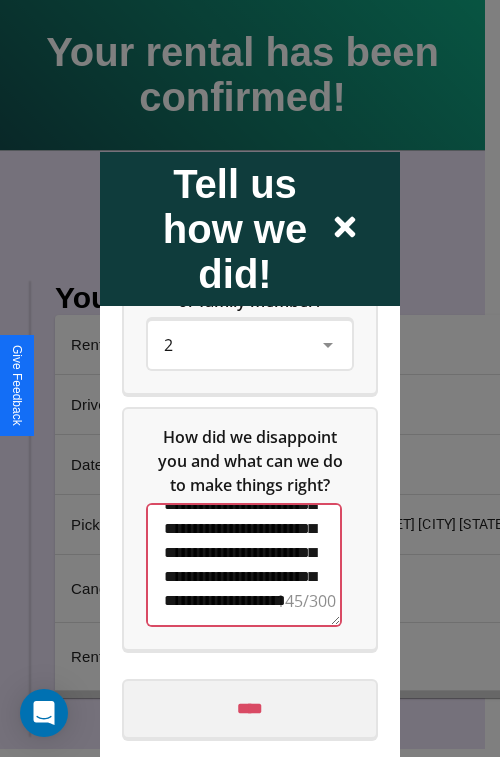 type on "**********" 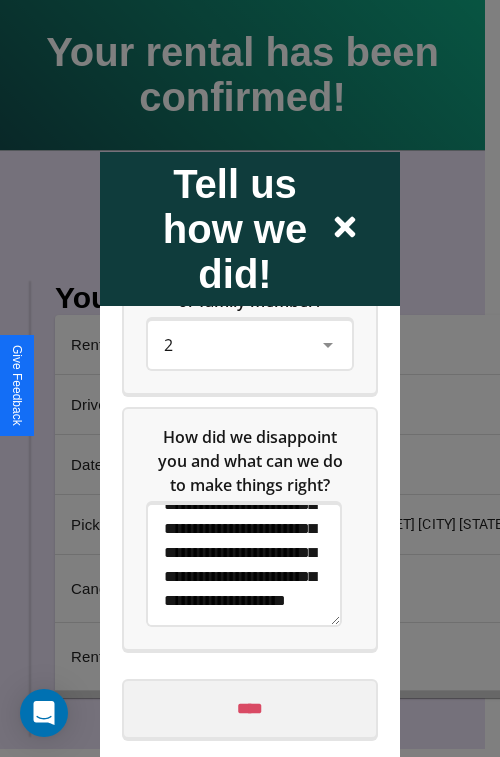 click on "****" at bounding box center (250, 708) 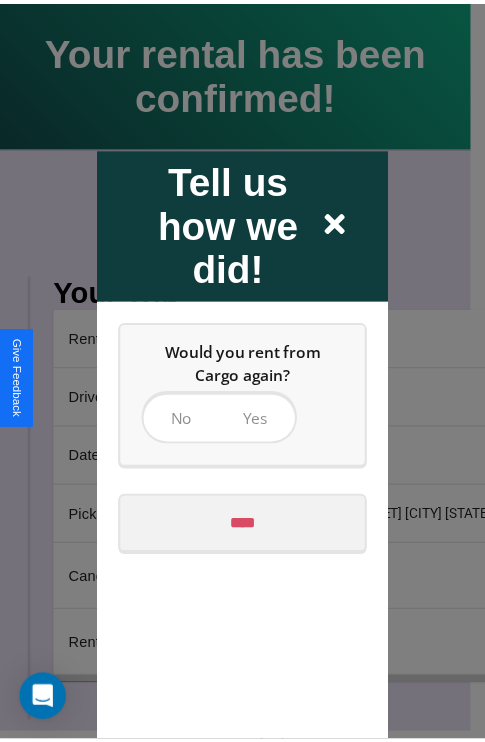 scroll, scrollTop: 0, scrollLeft: 0, axis: both 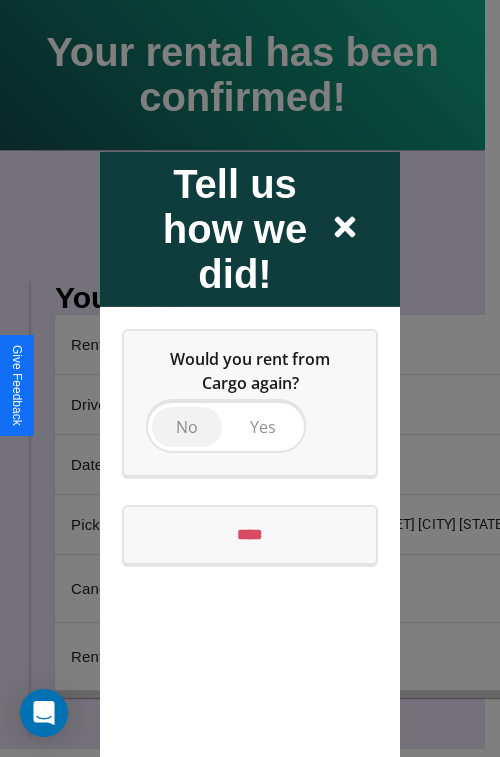click on "No" at bounding box center [187, 426] 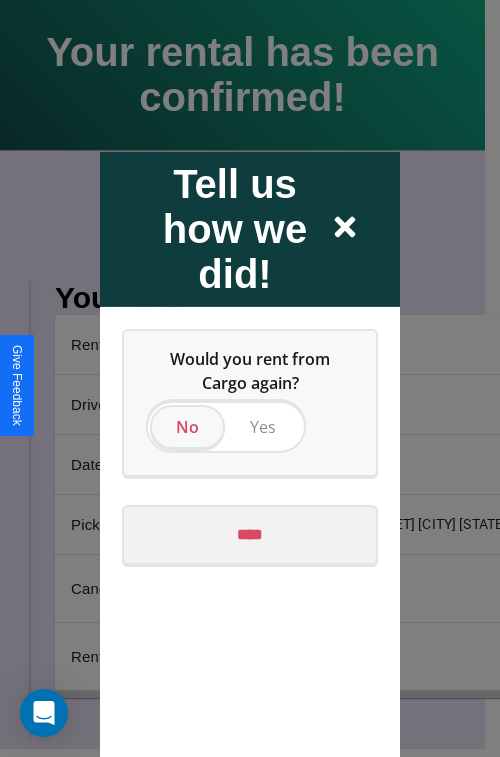 click on "****" at bounding box center (250, 534) 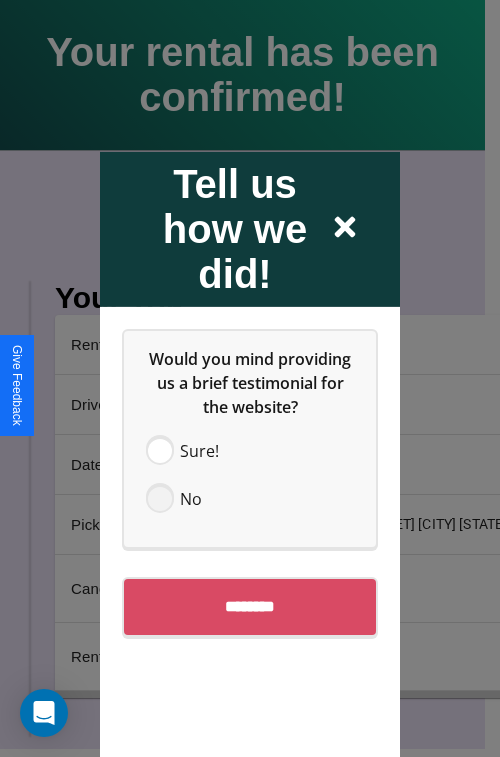 click at bounding box center [160, 498] 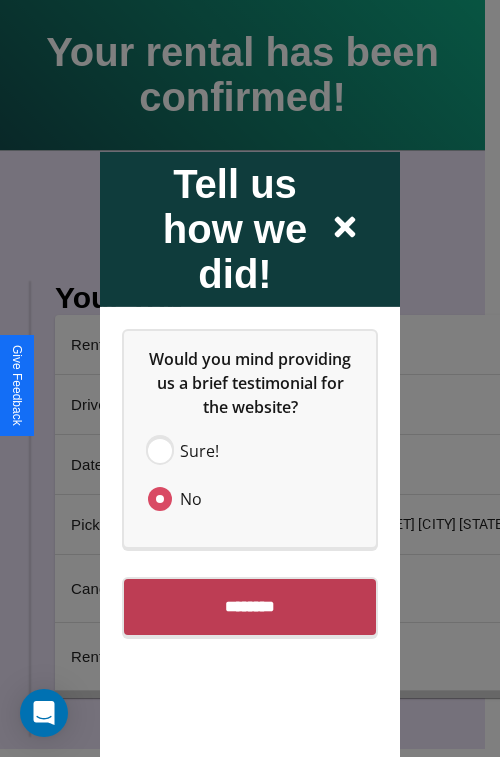 click on "********" at bounding box center [250, 606] 